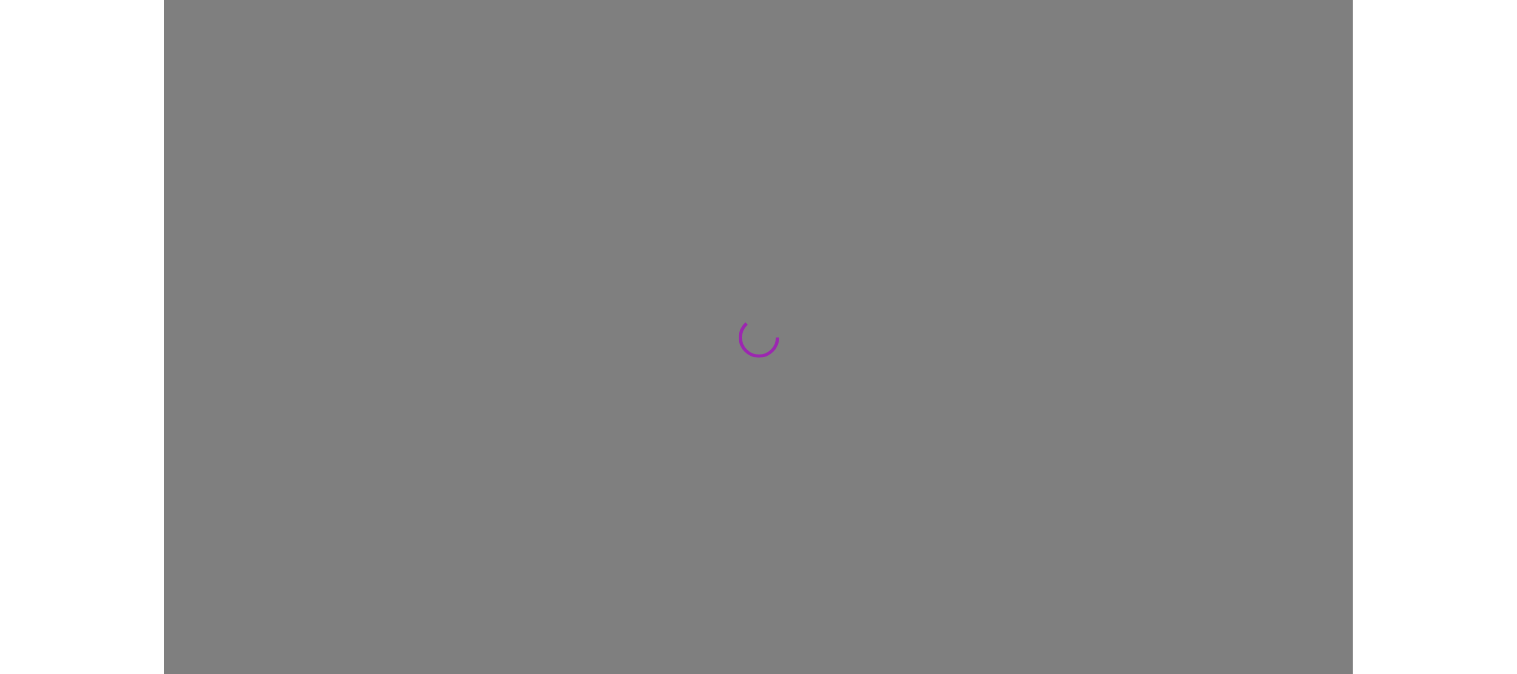 scroll, scrollTop: 0, scrollLeft: 0, axis: both 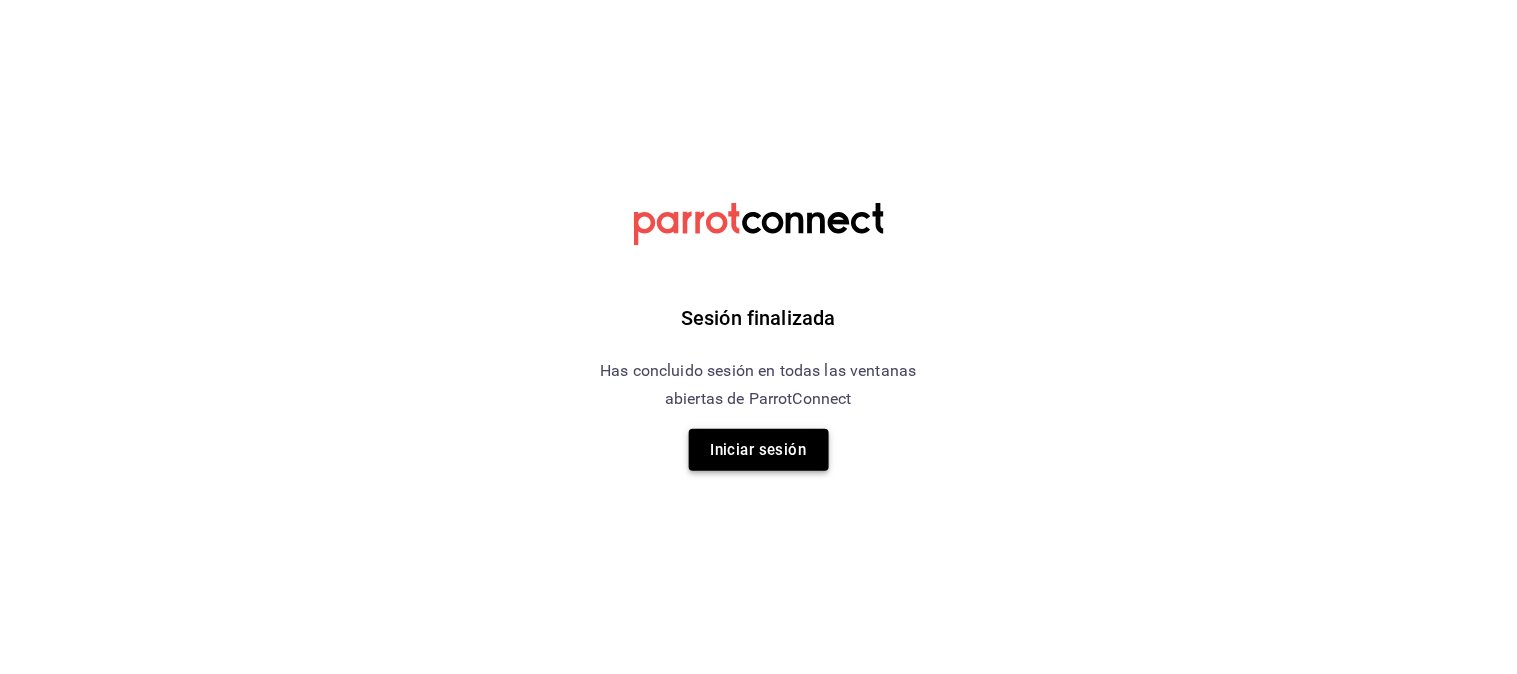 click on "Iniciar sesión" at bounding box center (759, 450) 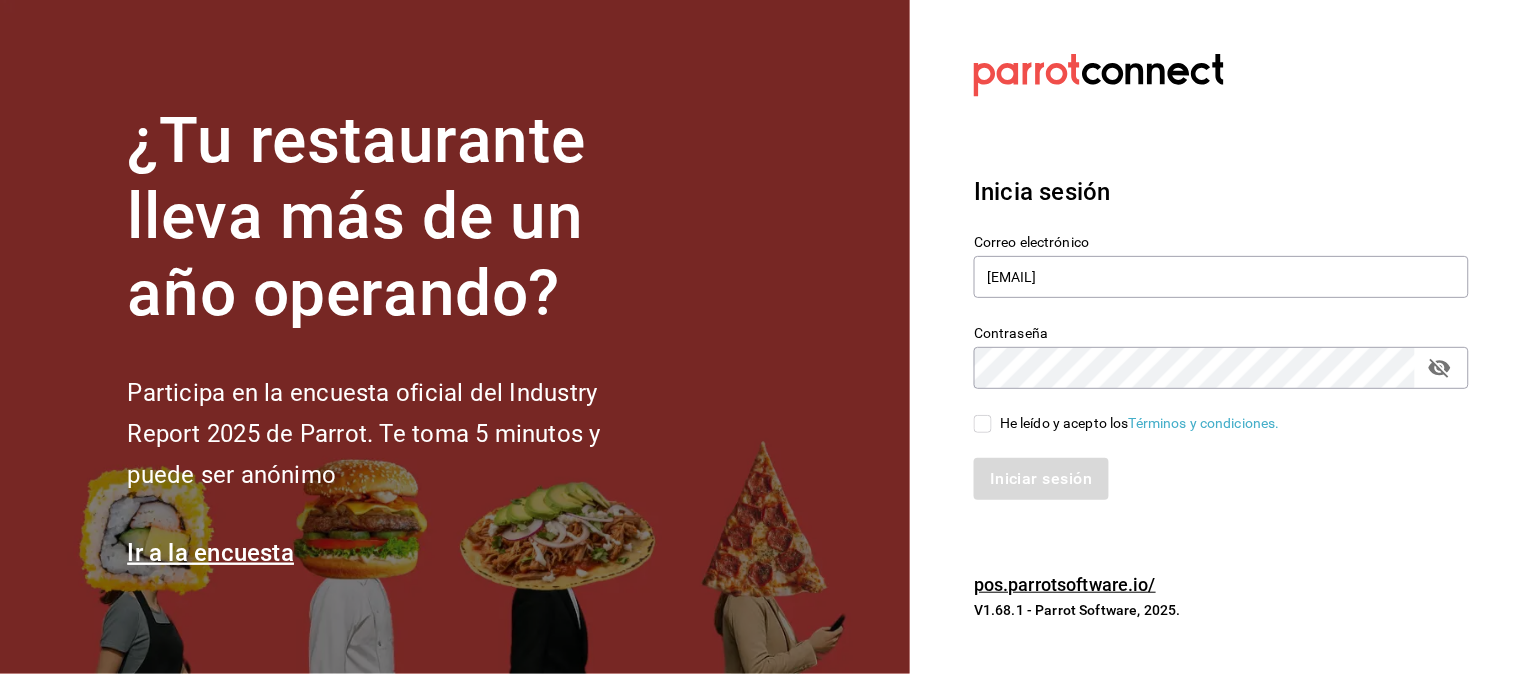 click on "He leído y acepto los  Términos y condiciones." at bounding box center [983, 424] 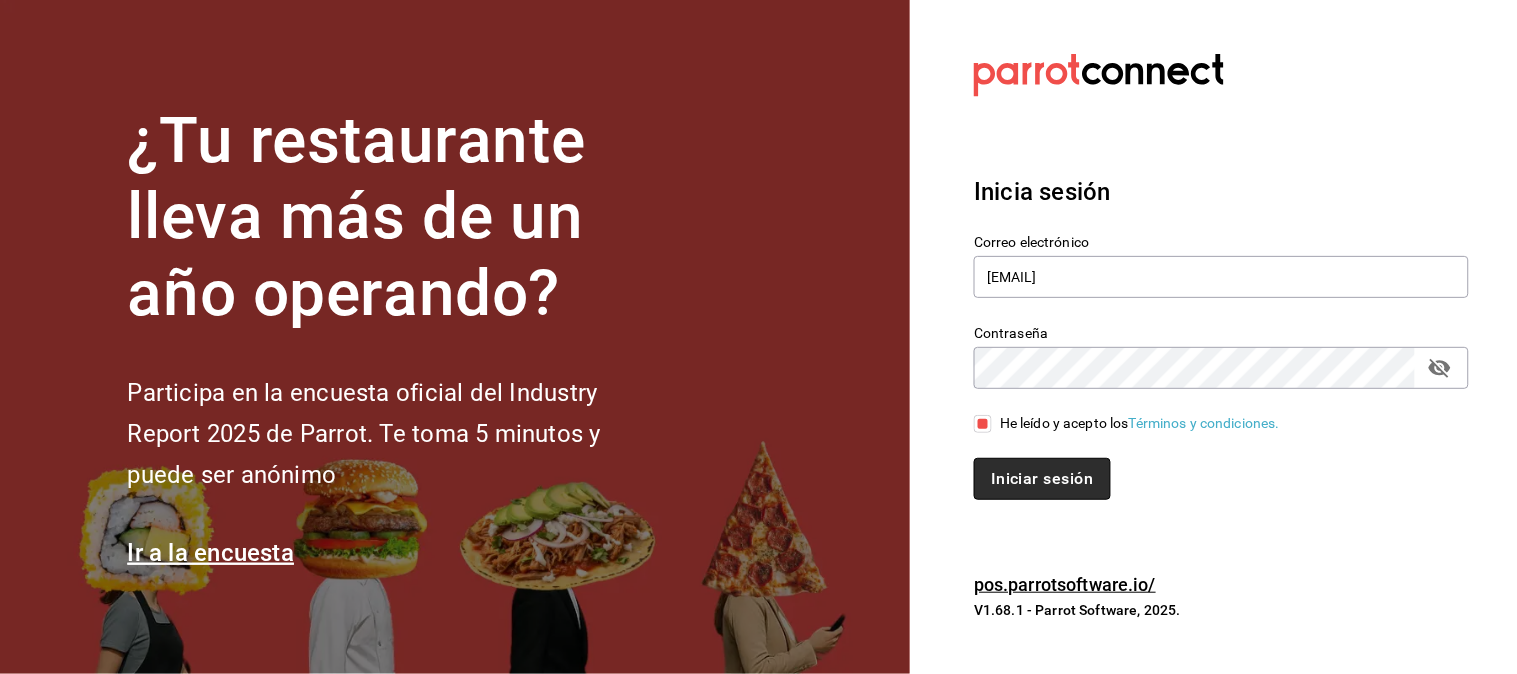 click on "Iniciar sesión" at bounding box center (1042, 479) 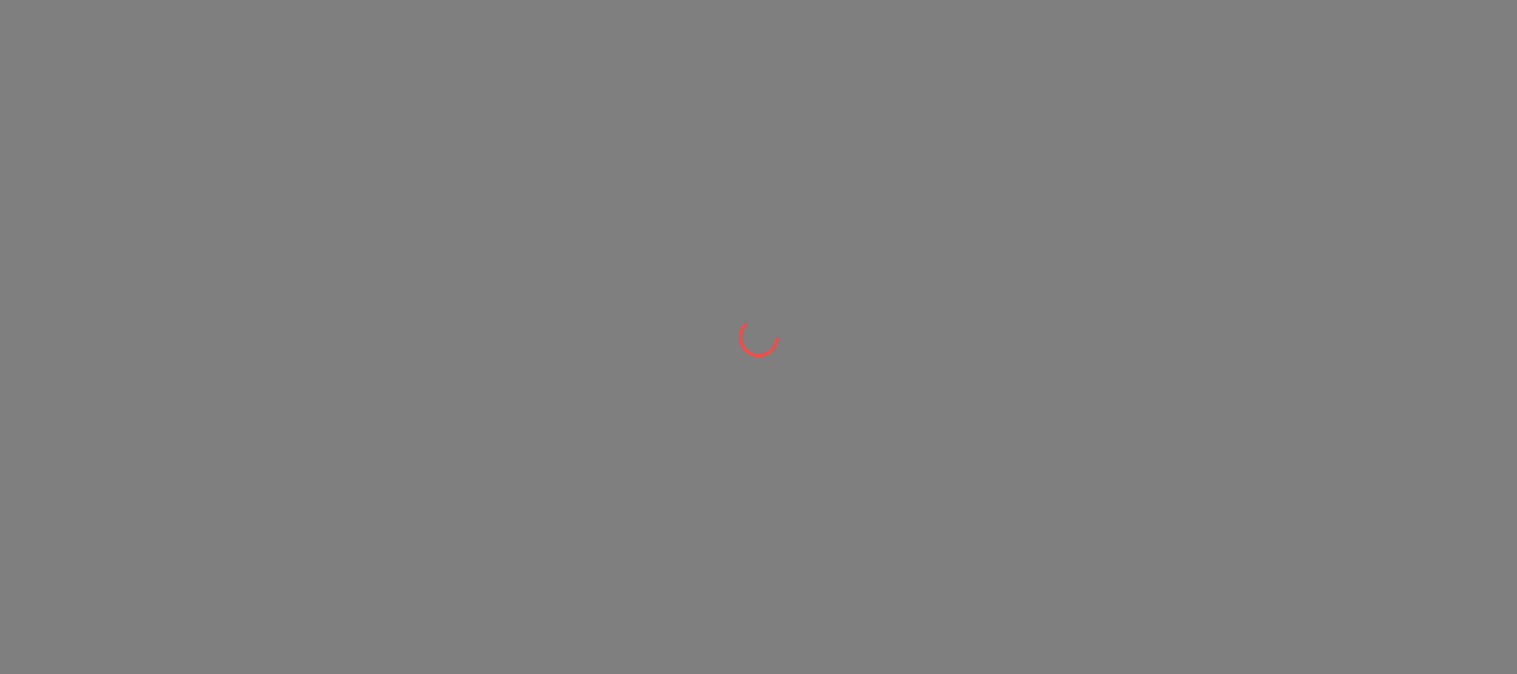 scroll, scrollTop: 0, scrollLeft: 0, axis: both 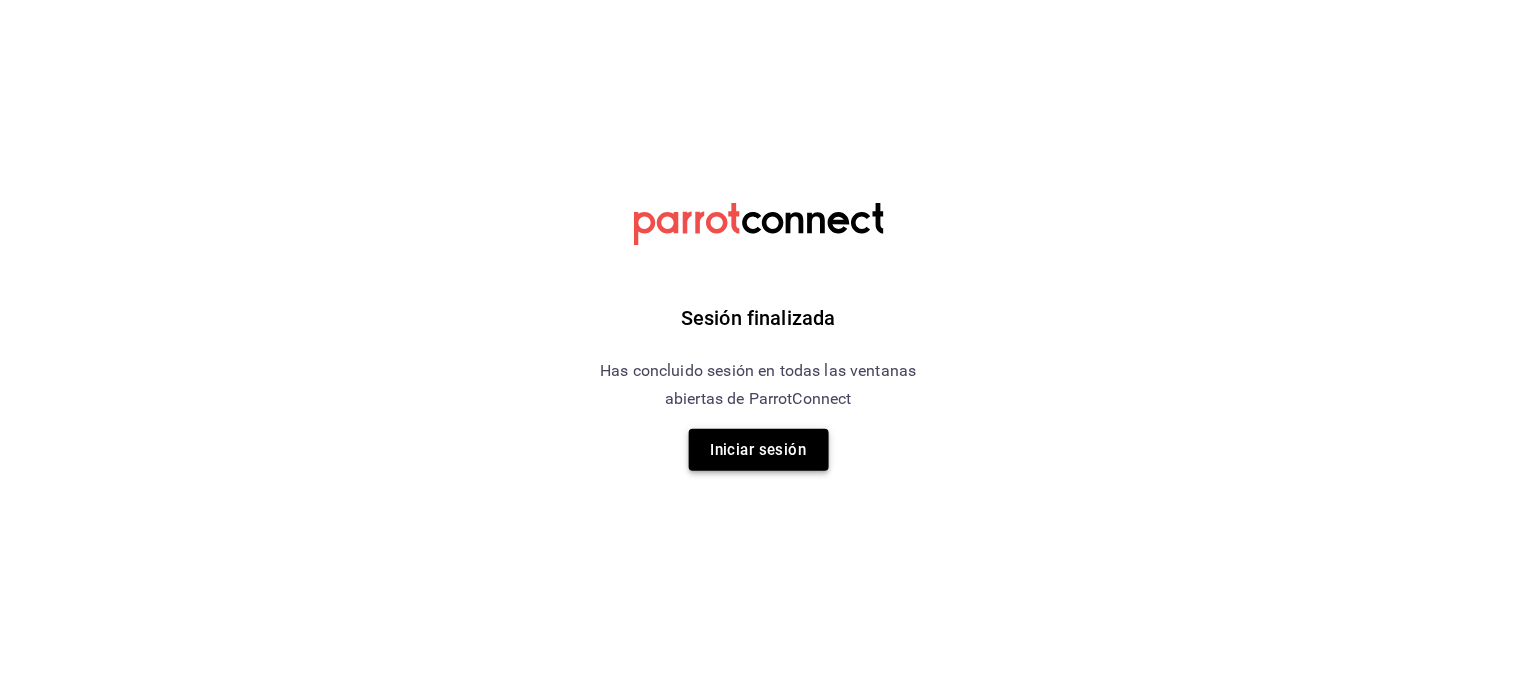 click on "Iniciar sesión" at bounding box center (759, 450) 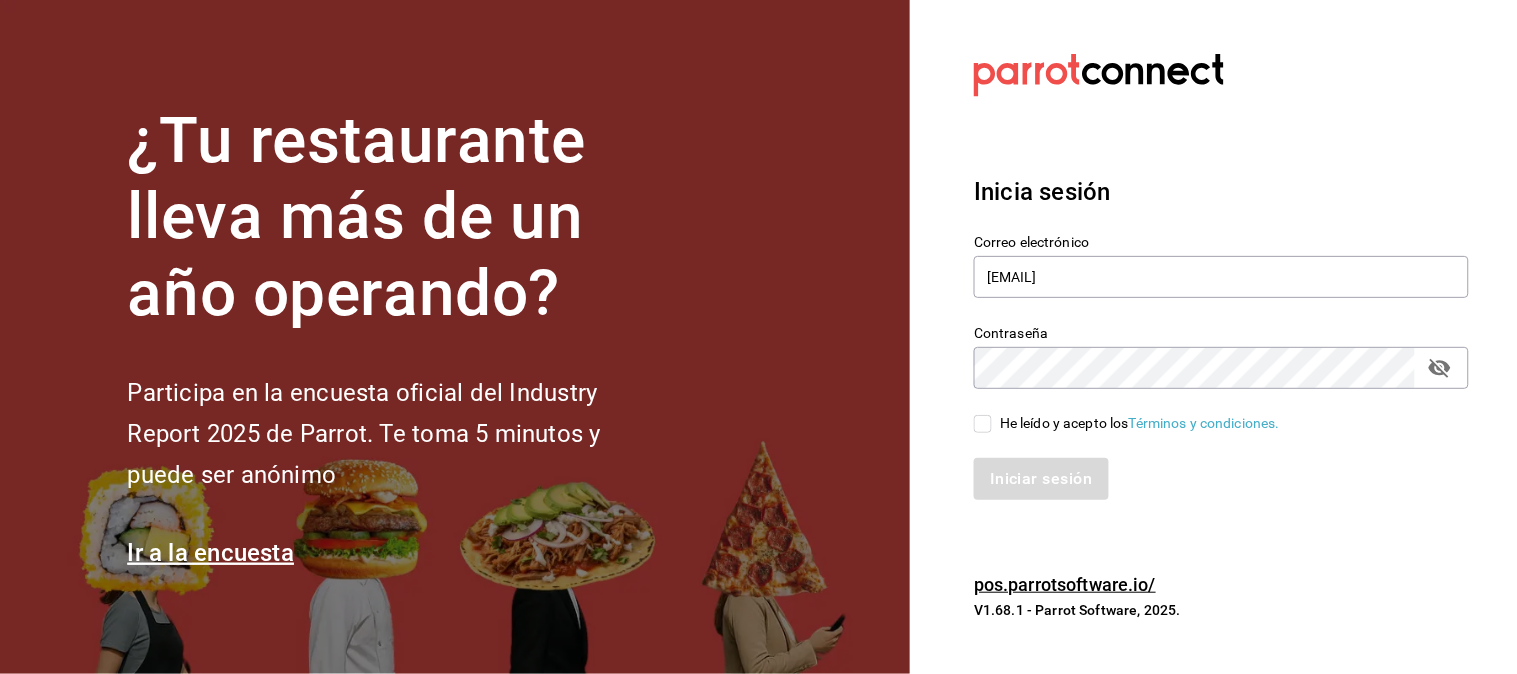 click on "He leído y acepto los  Términos y condiciones." at bounding box center [983, 424] 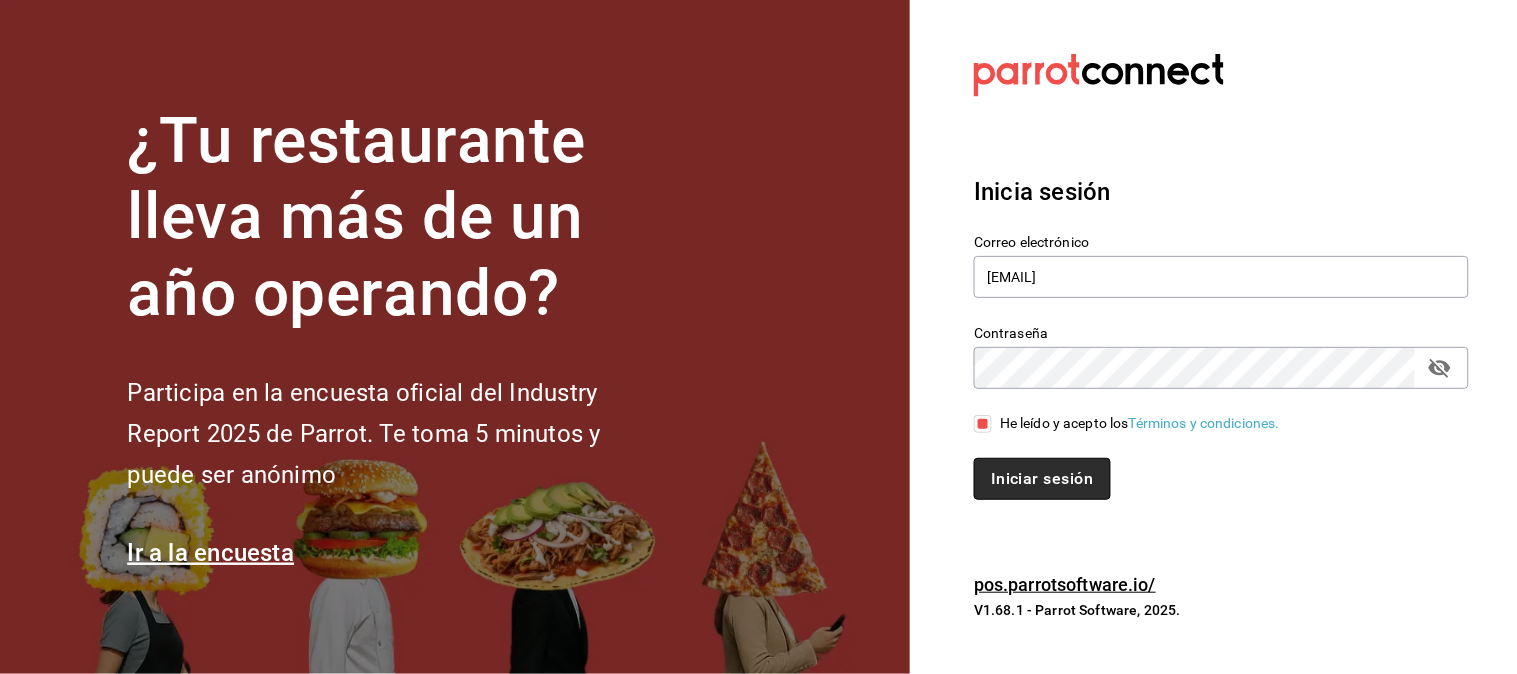 click on "Iniciar sesión" at bounding box center (1042, 479) 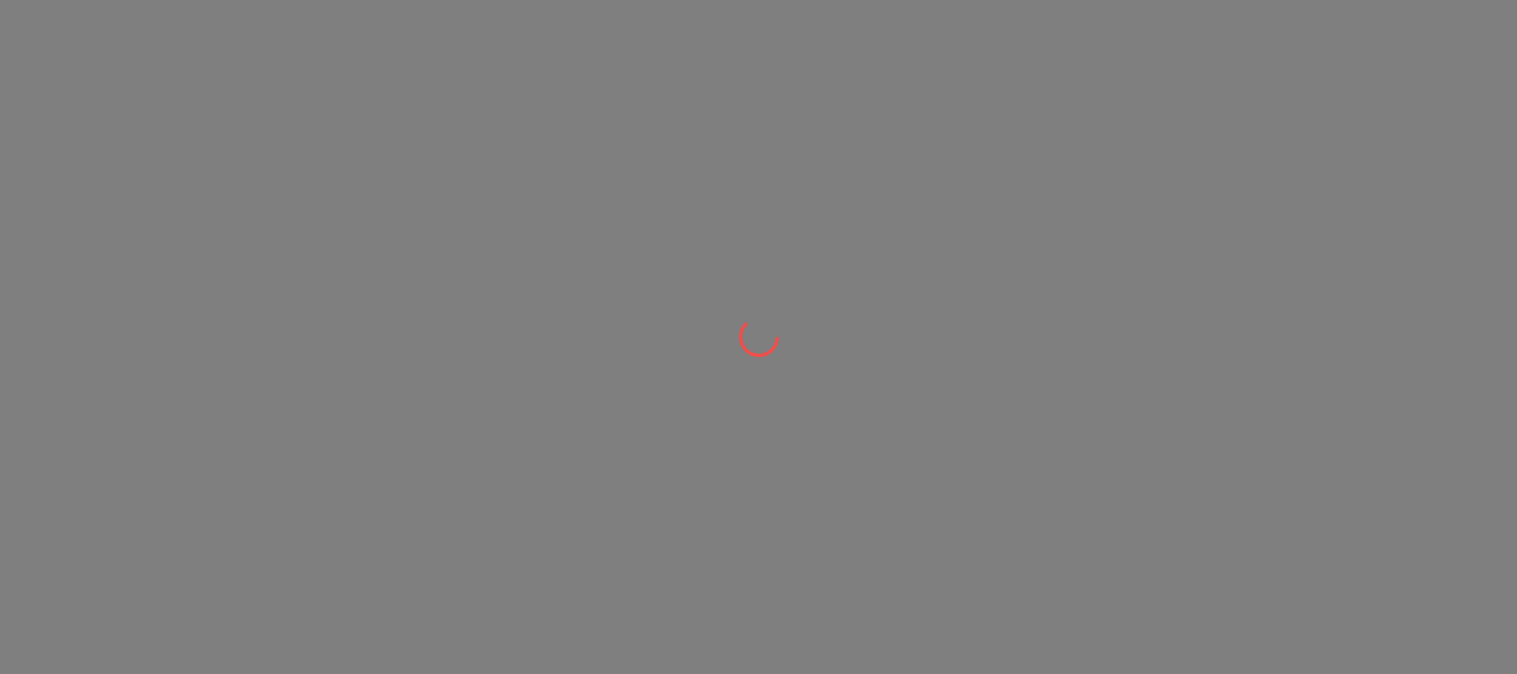 scroll, scrollTop: 0, scrollLeft: 0, axis: both 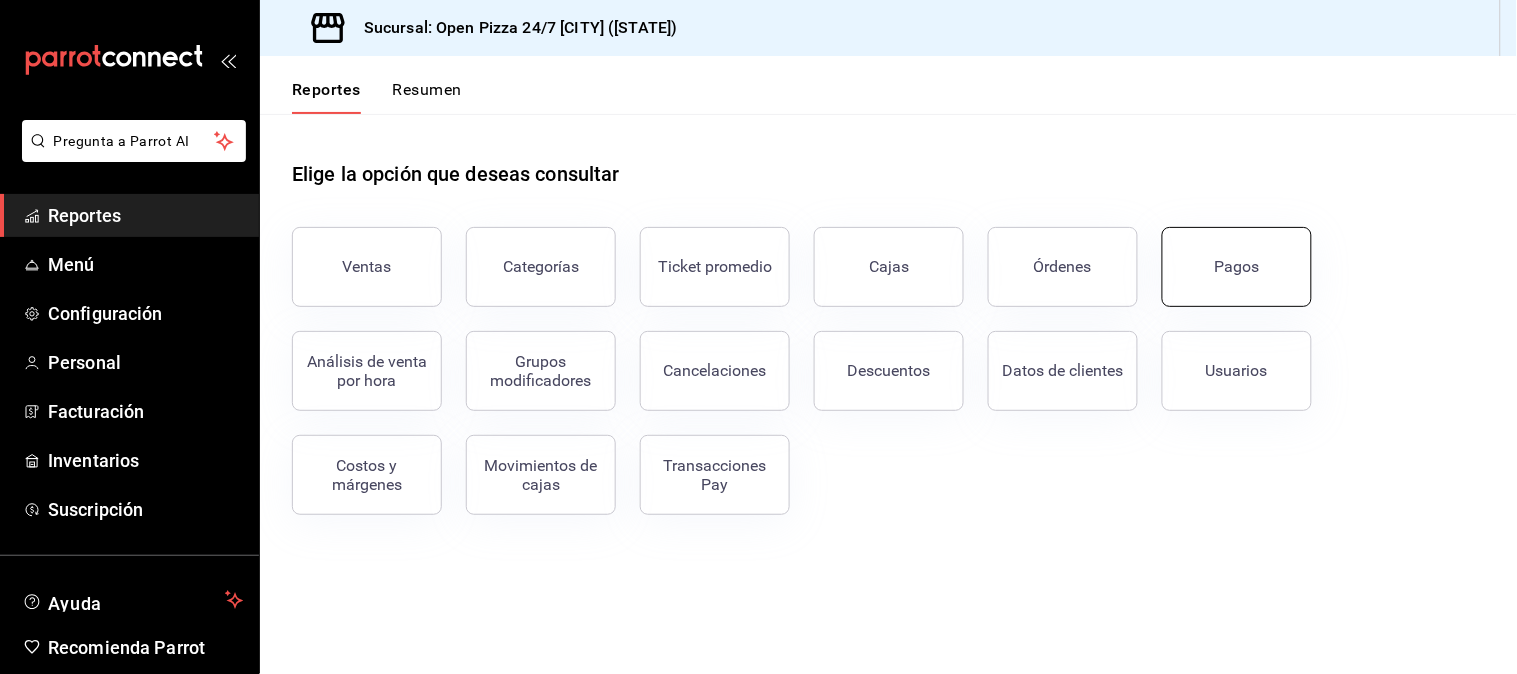 click on "Pagos" at bounding box center (1237, 266) 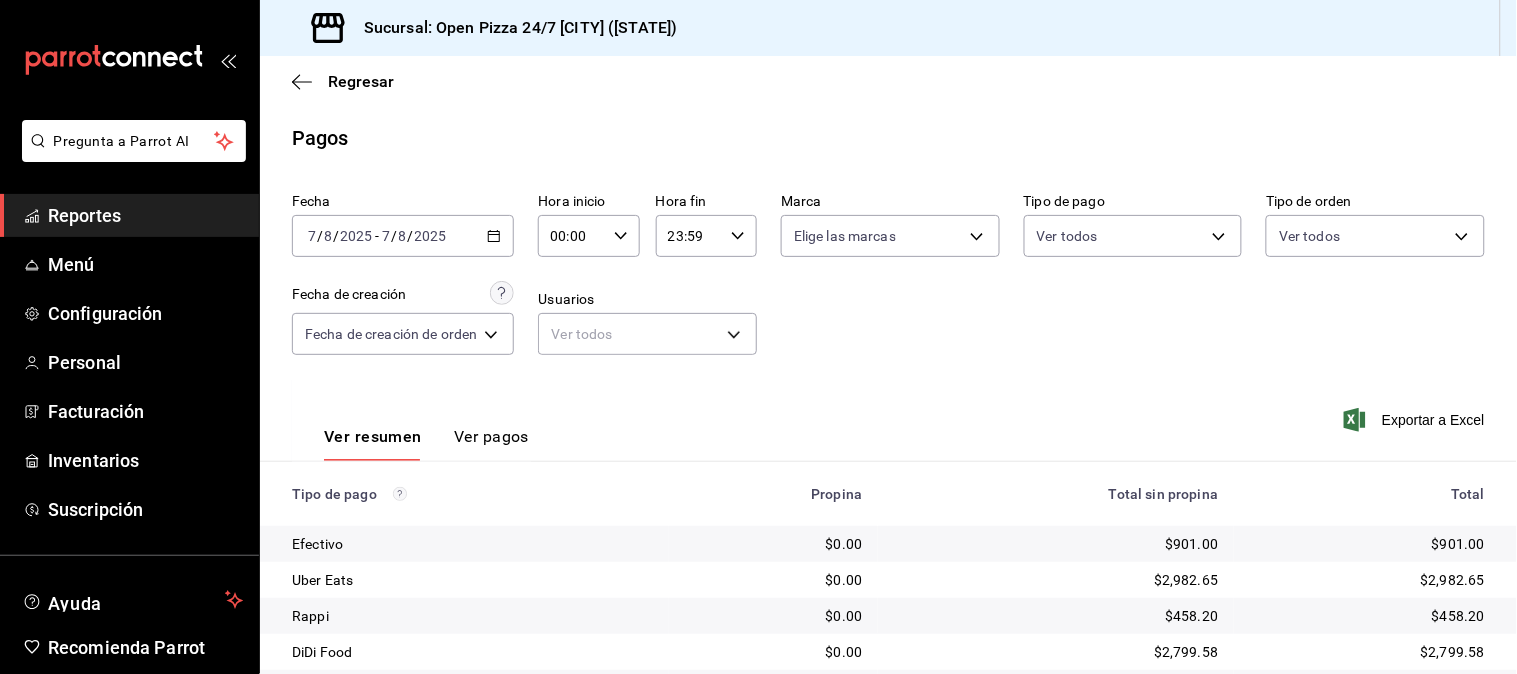 click 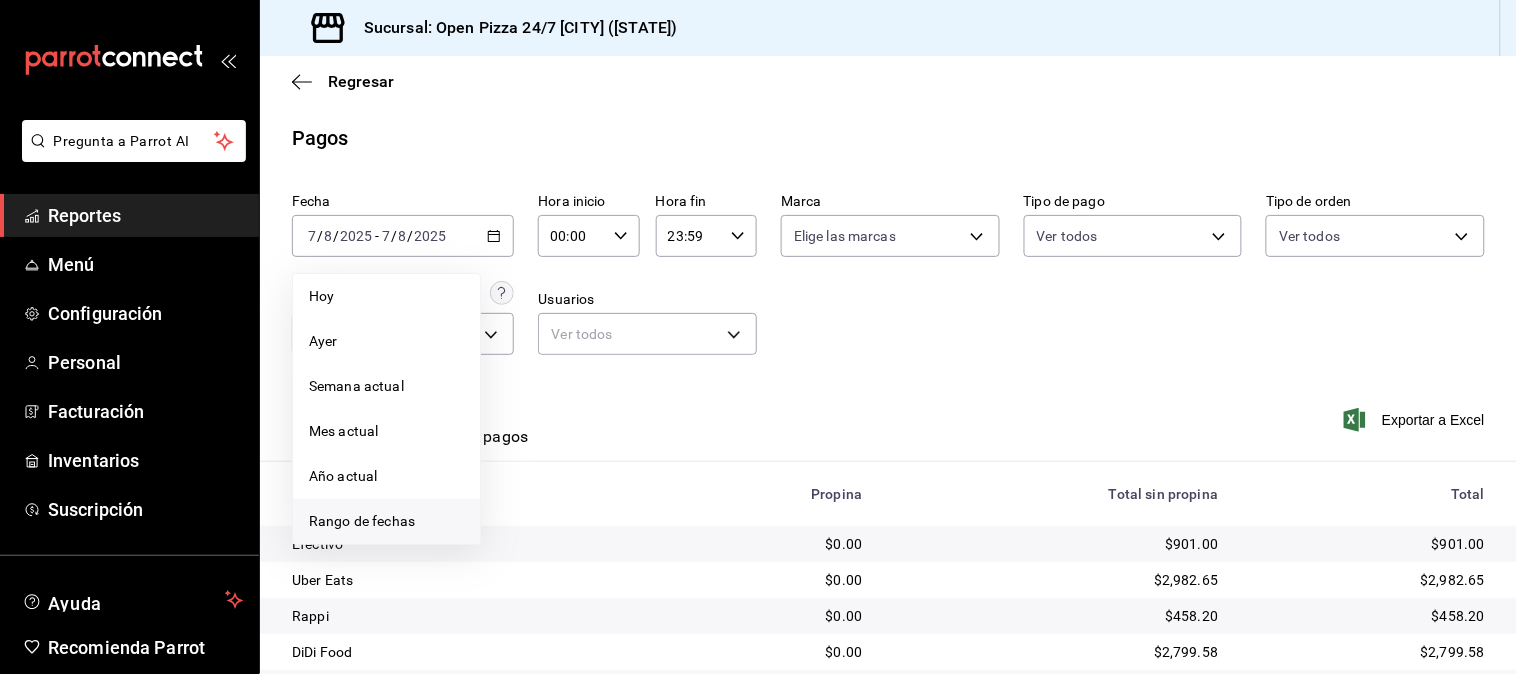 click on "Rango de fechas" at bounding box center [386, 521] 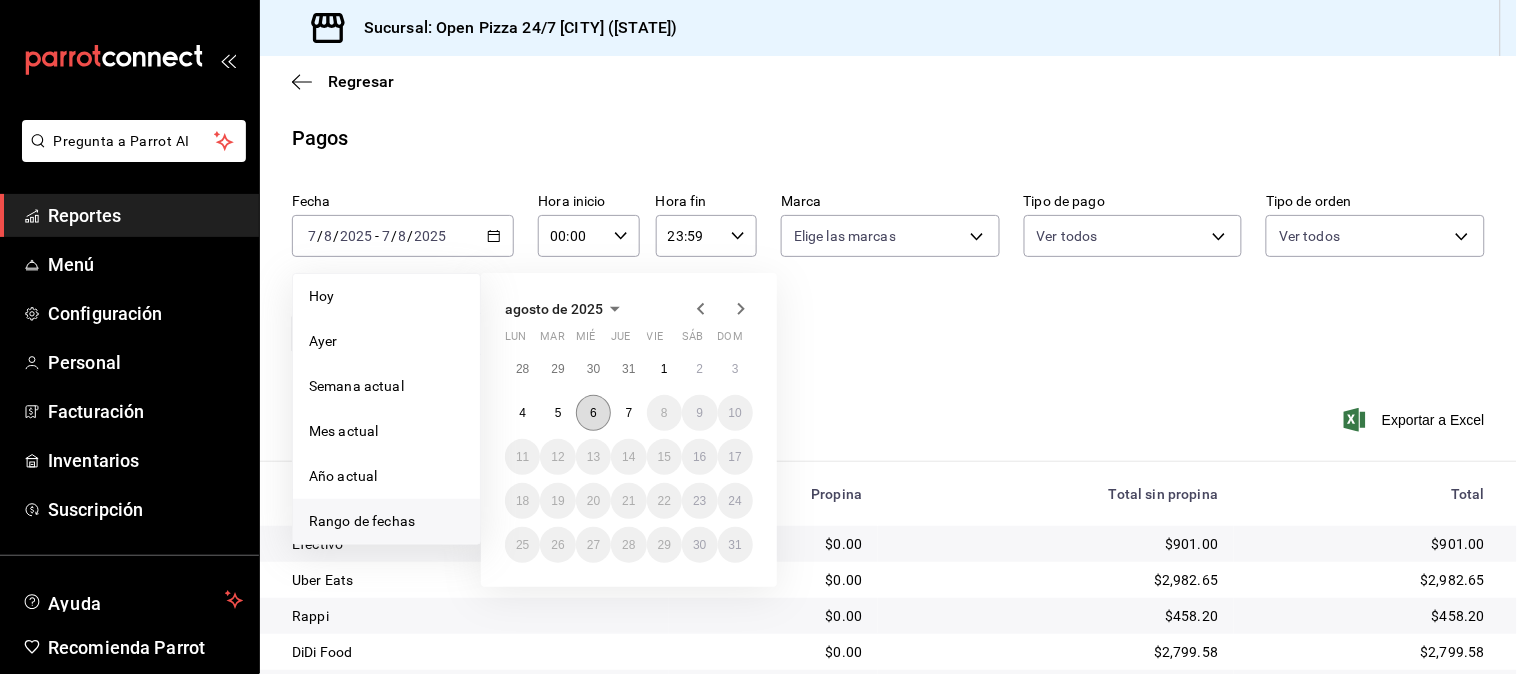 click on "6" at bounding box center (593, 413) 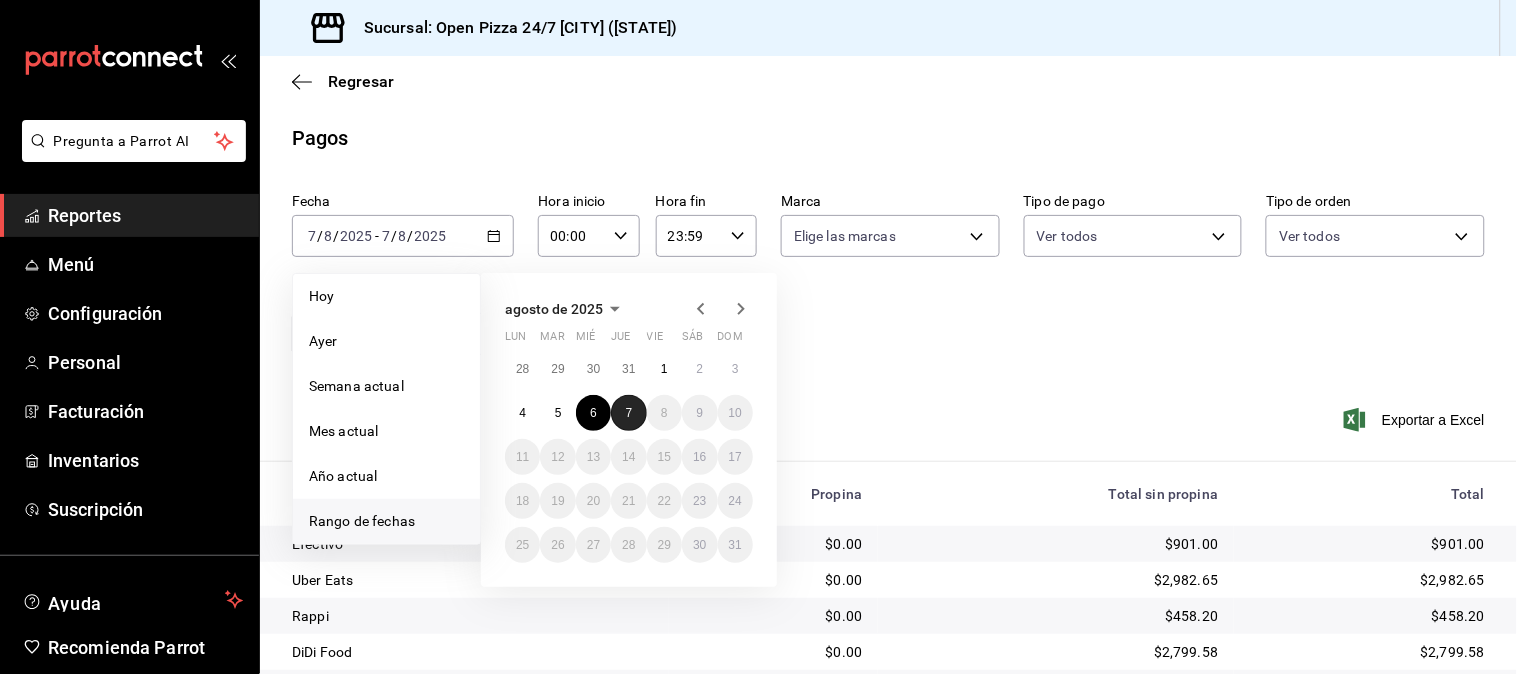 click on "7" at bounding box center [629, 413] 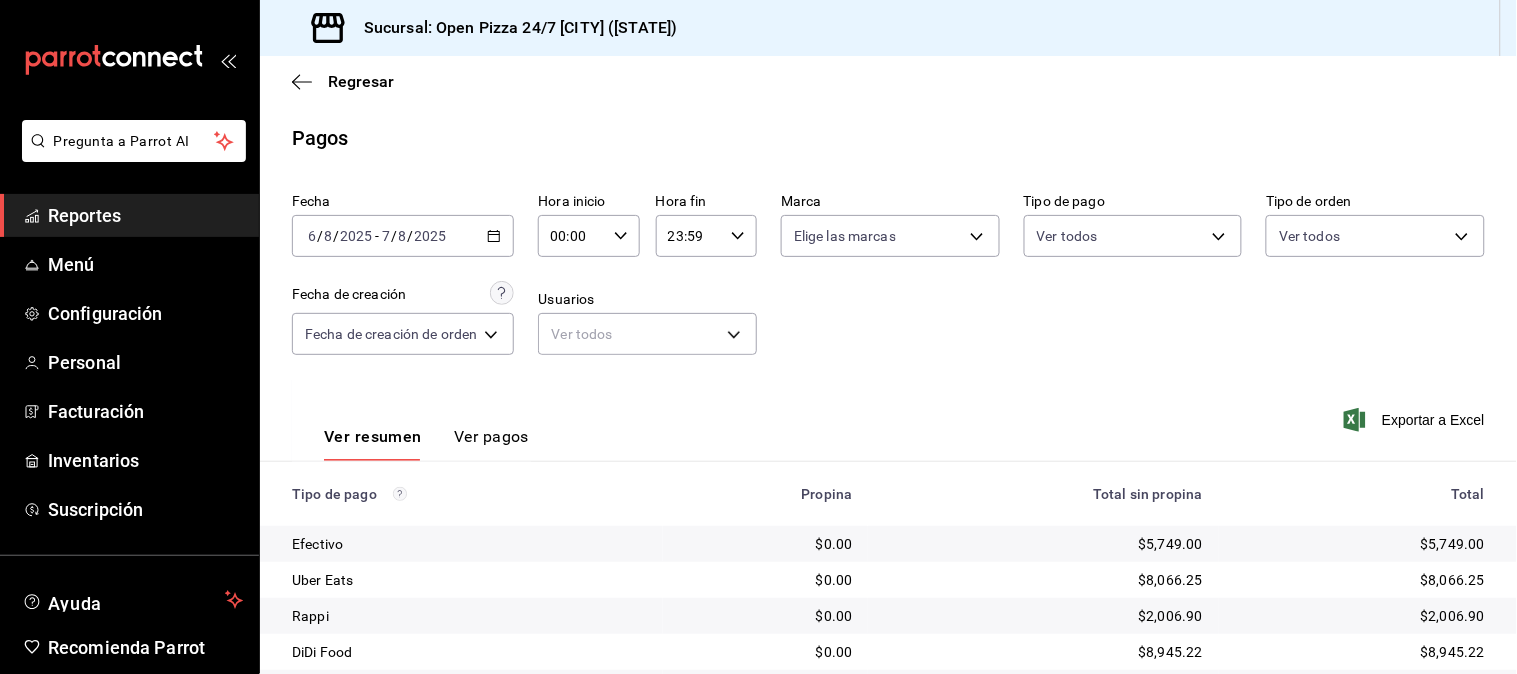 click on "Ver resumen Ver pagos Exportar a Excel" at bounding box center (888, 432) 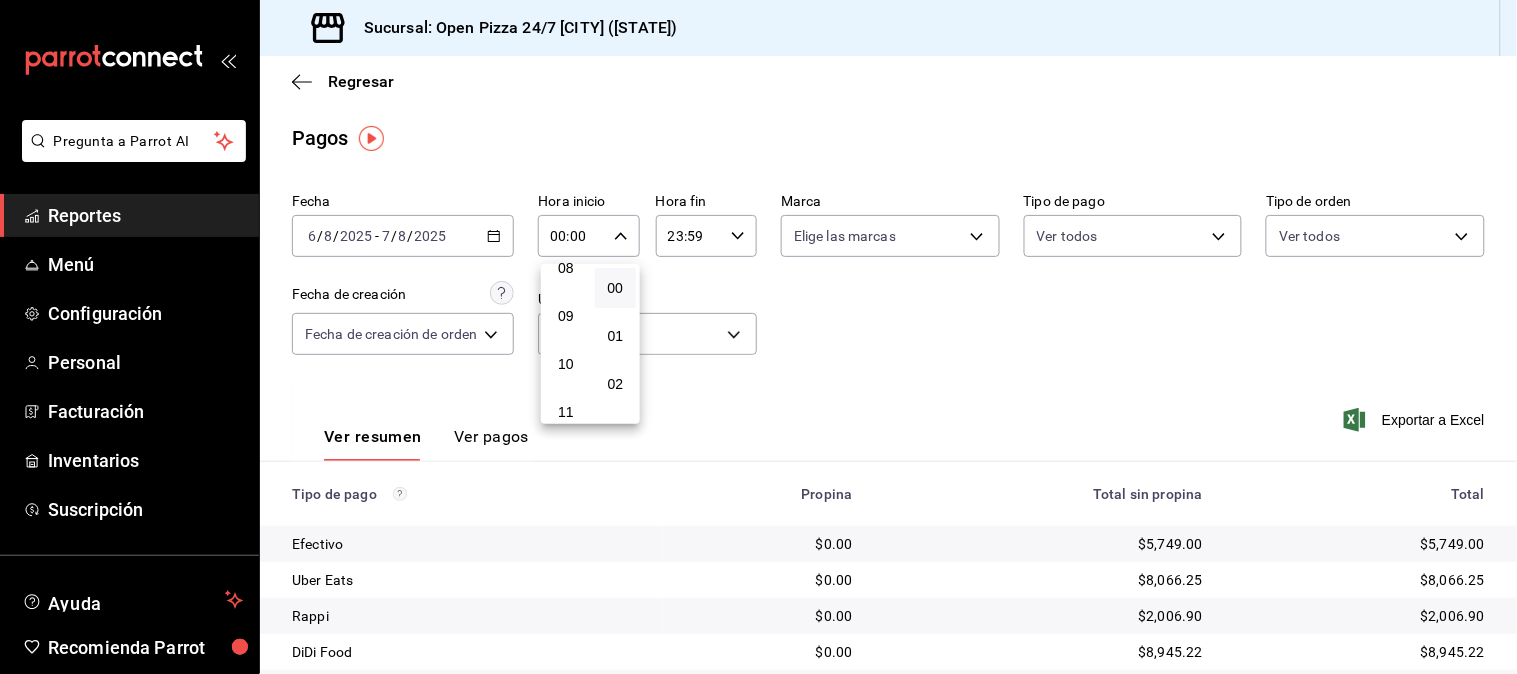 scroll, scrollTop: 444, scrollLeft: 0, axis: vertical 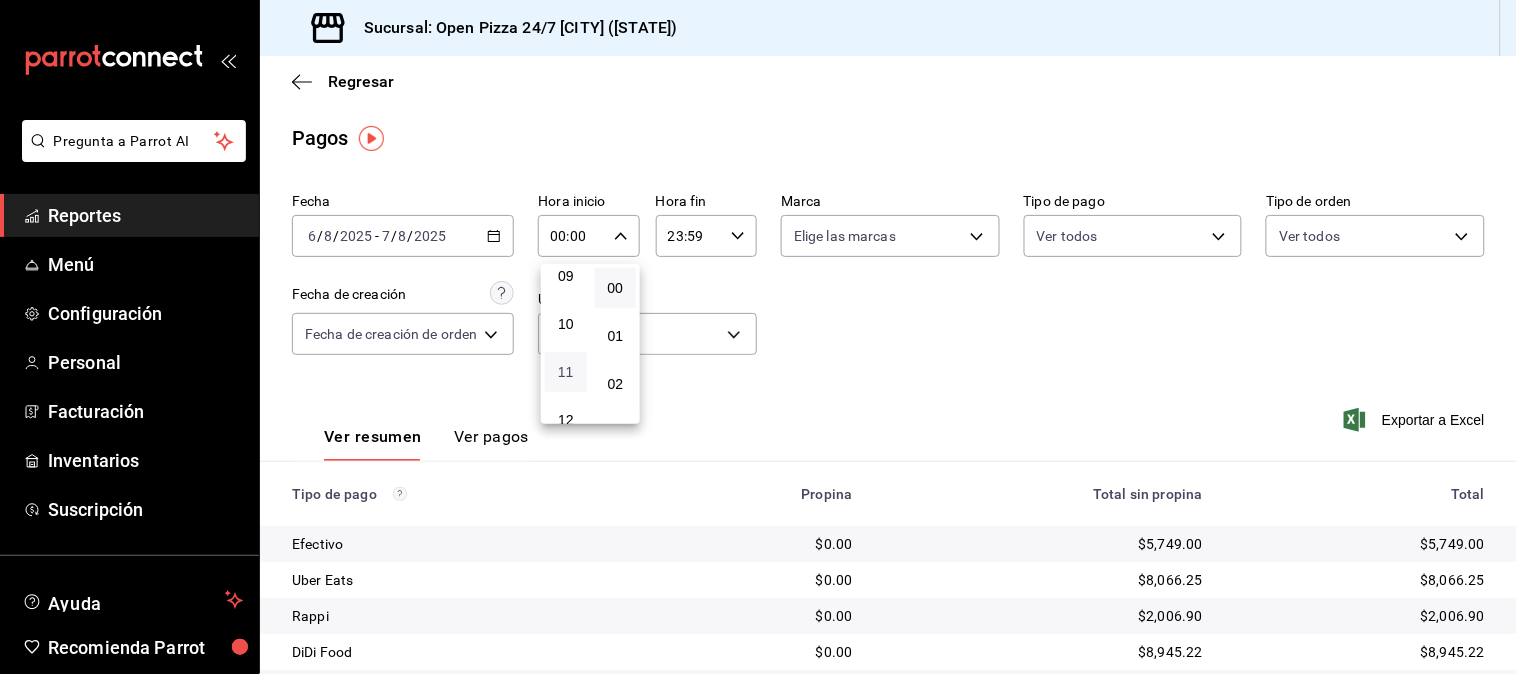 click on "11" at bounding box center [566, 372] 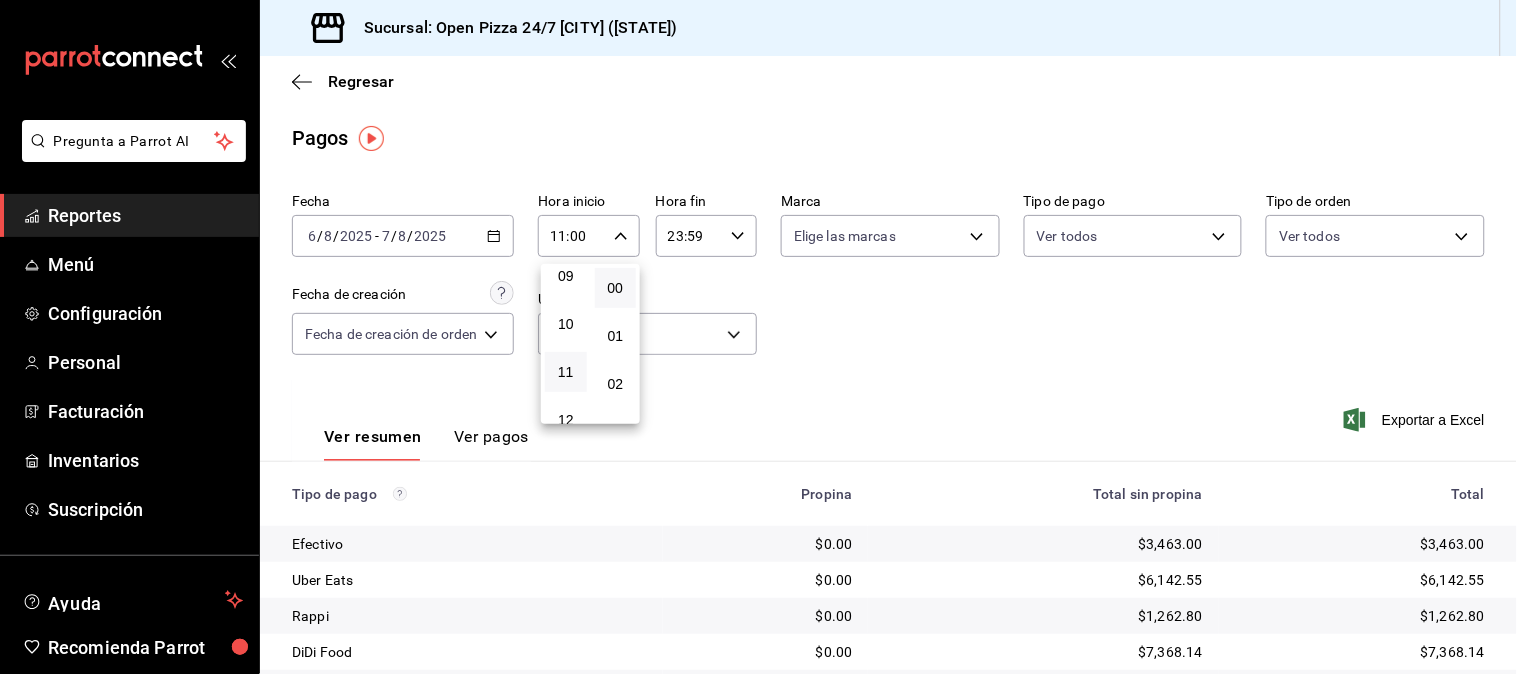 click at bounding box center [758, 337] 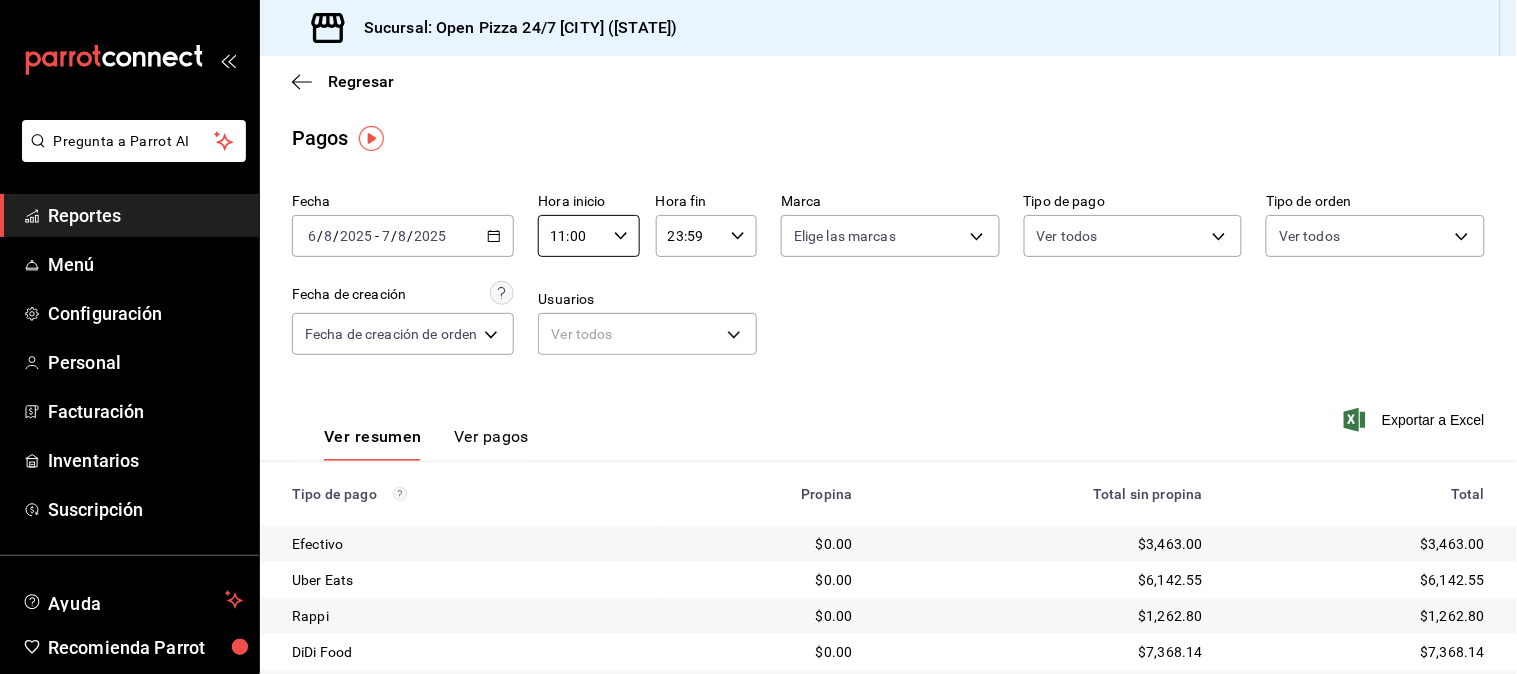 click on "Fecha [DATE] [DATE] - [DATE] [DATE] Hora inicio [TIME] Hora inicio Hora fin [TIME] Hora fin Marca Elige las marcas Tipo de pago Ver todos Tipo de orden Ver todos Fecha de creación   Fecha de creación de orden ORDER Usuarios Ver todos null" at bounding box center [888, 282] 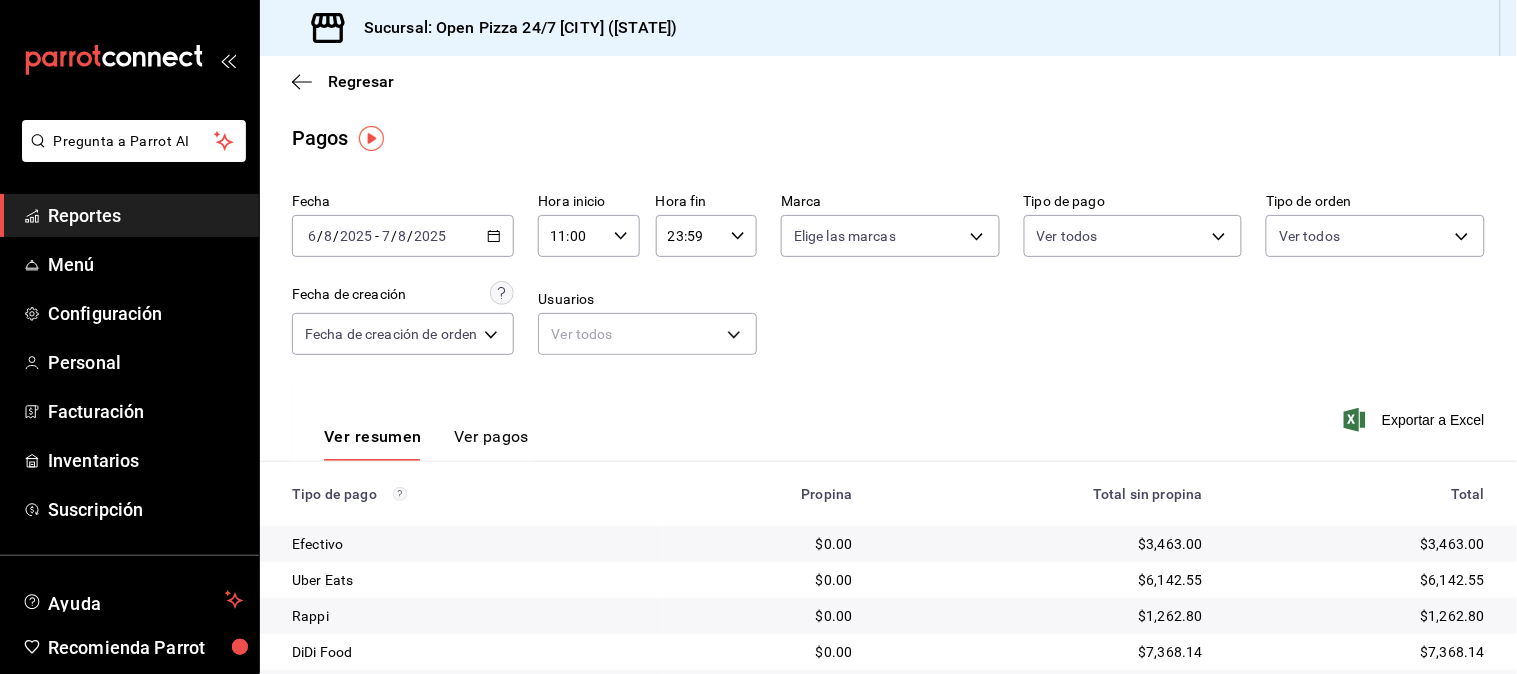 click on "23:59" at bounding box center [689, 236] 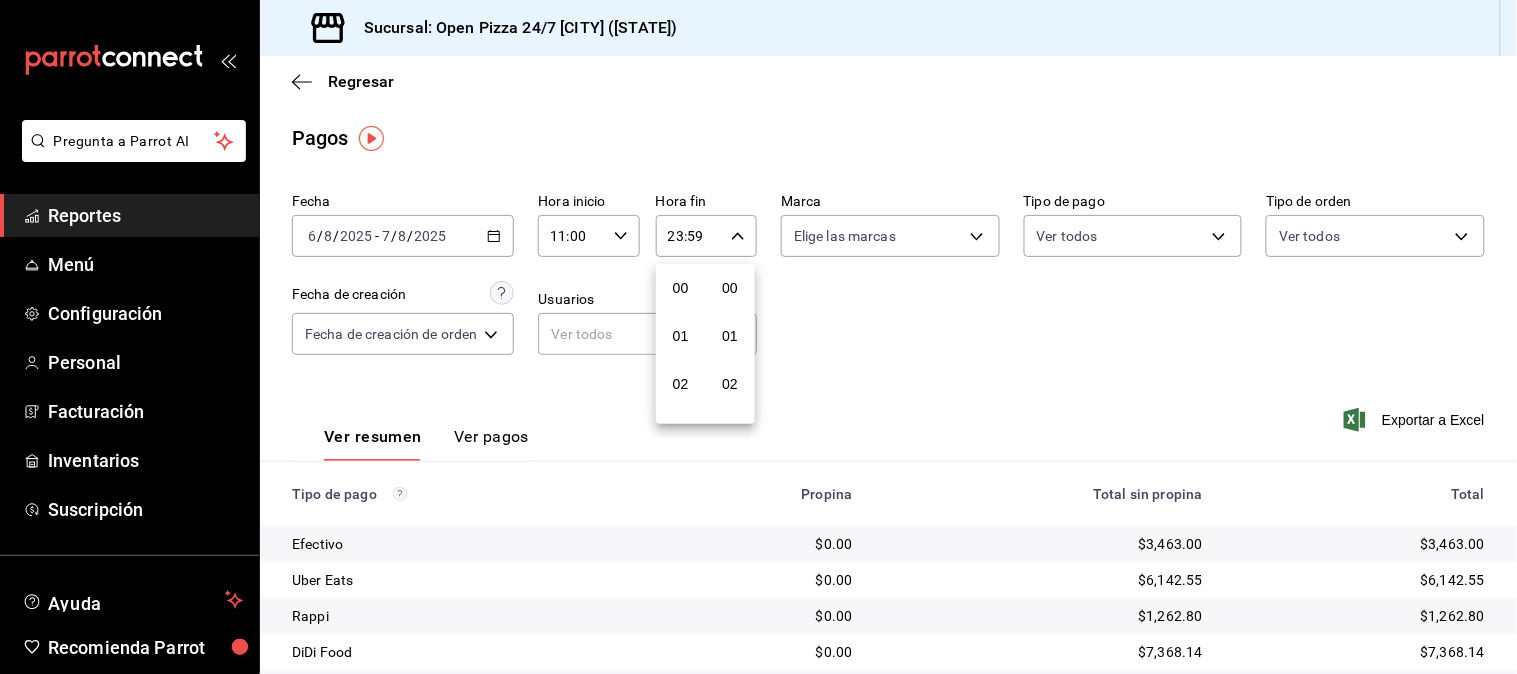 scroll, scrollTop: 981, scrollLeft: 0, axis: vertical 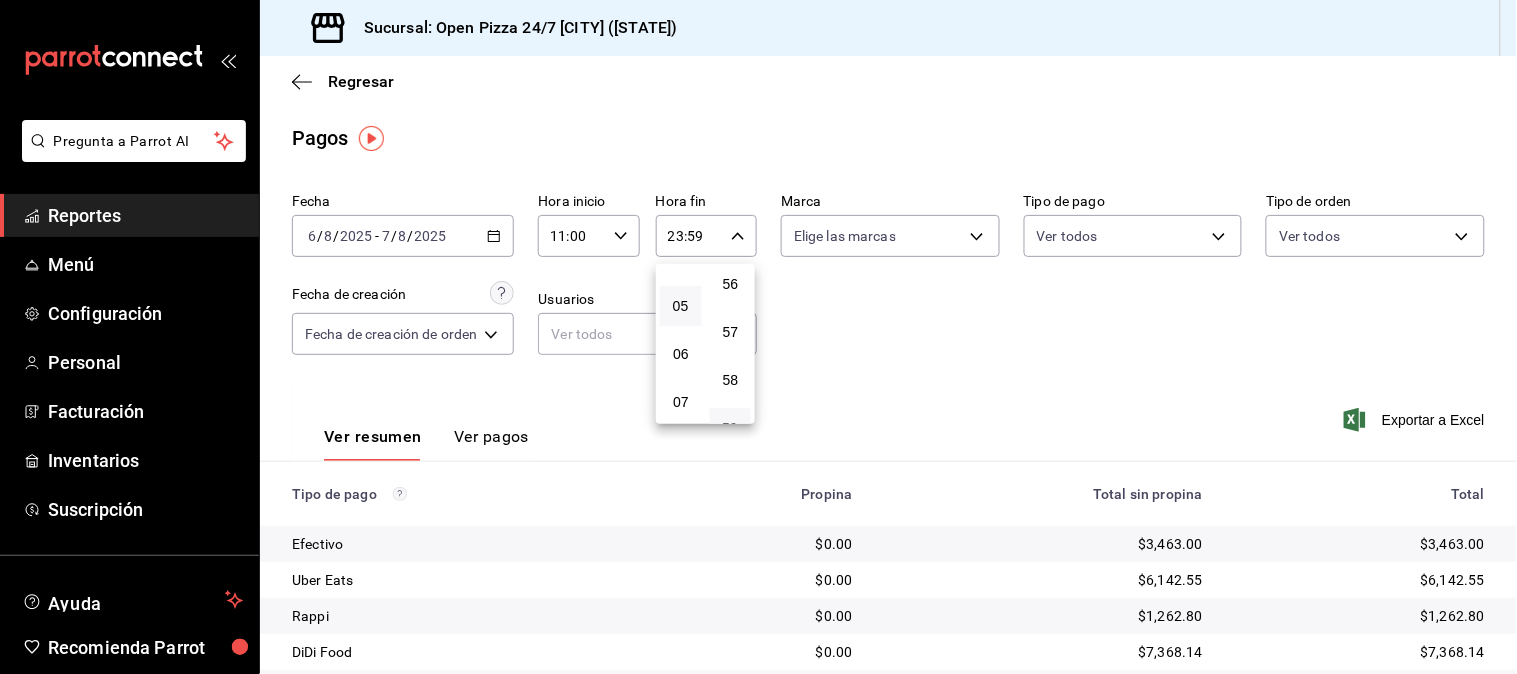 drag, startPoint x: 688, startPoint y: 337, endPoint x: 681, endPoint y: 286, distance: 51.47815 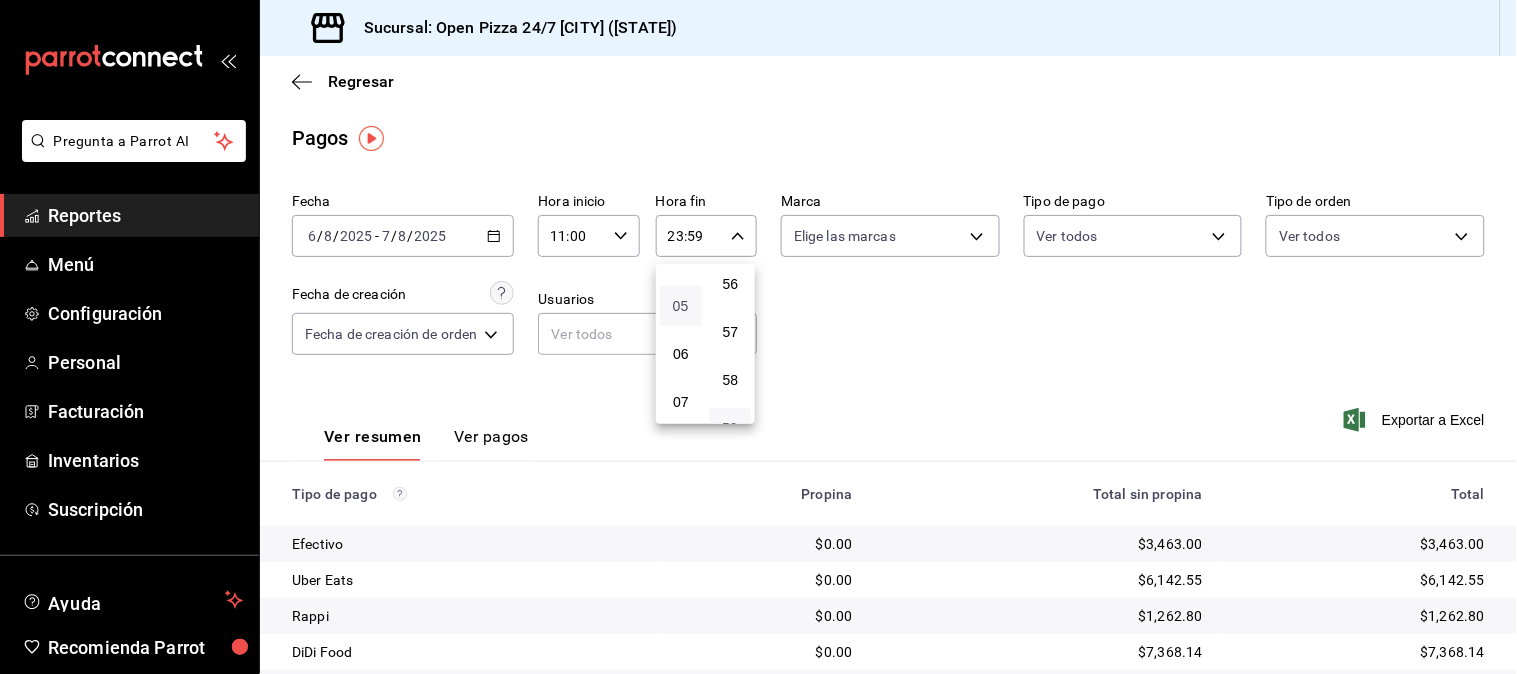 click on "05" at bounding box center [681, 306] 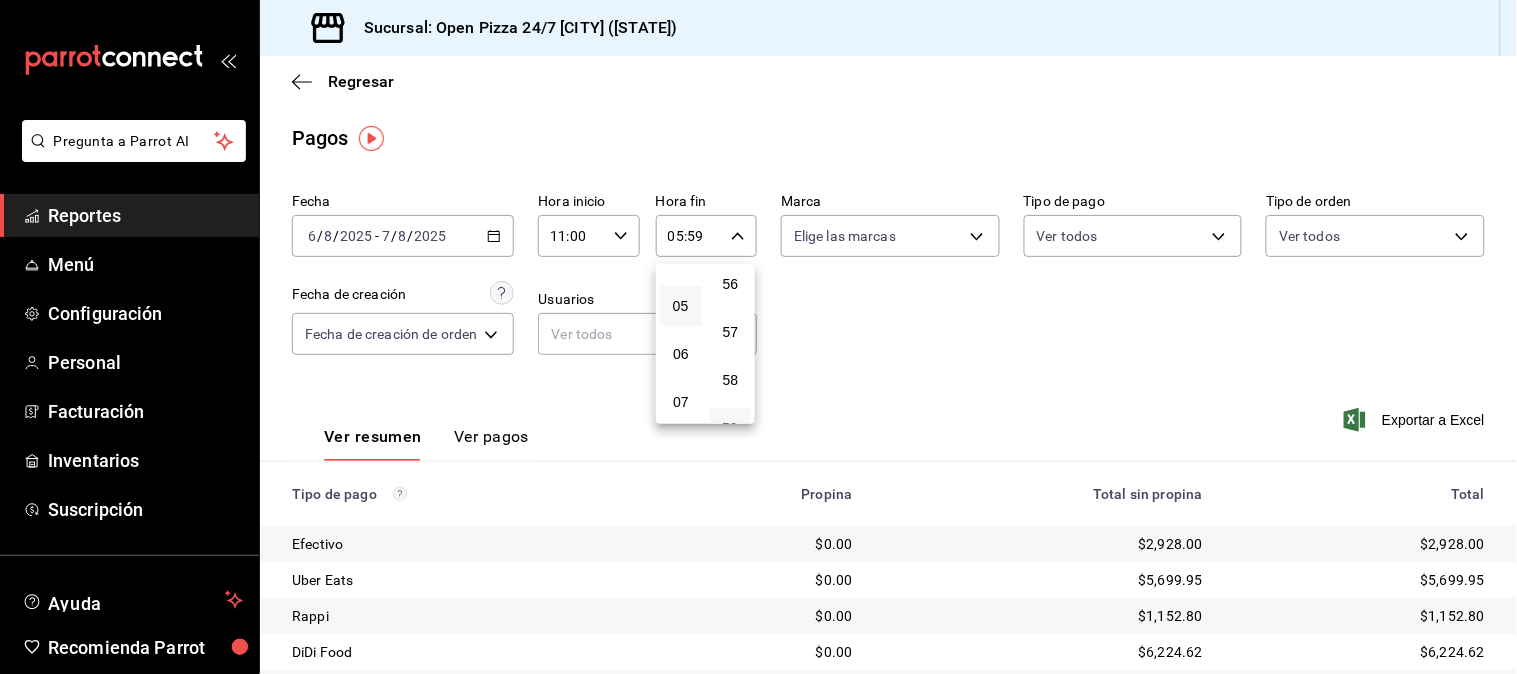 click at bounding box center [758, 337] 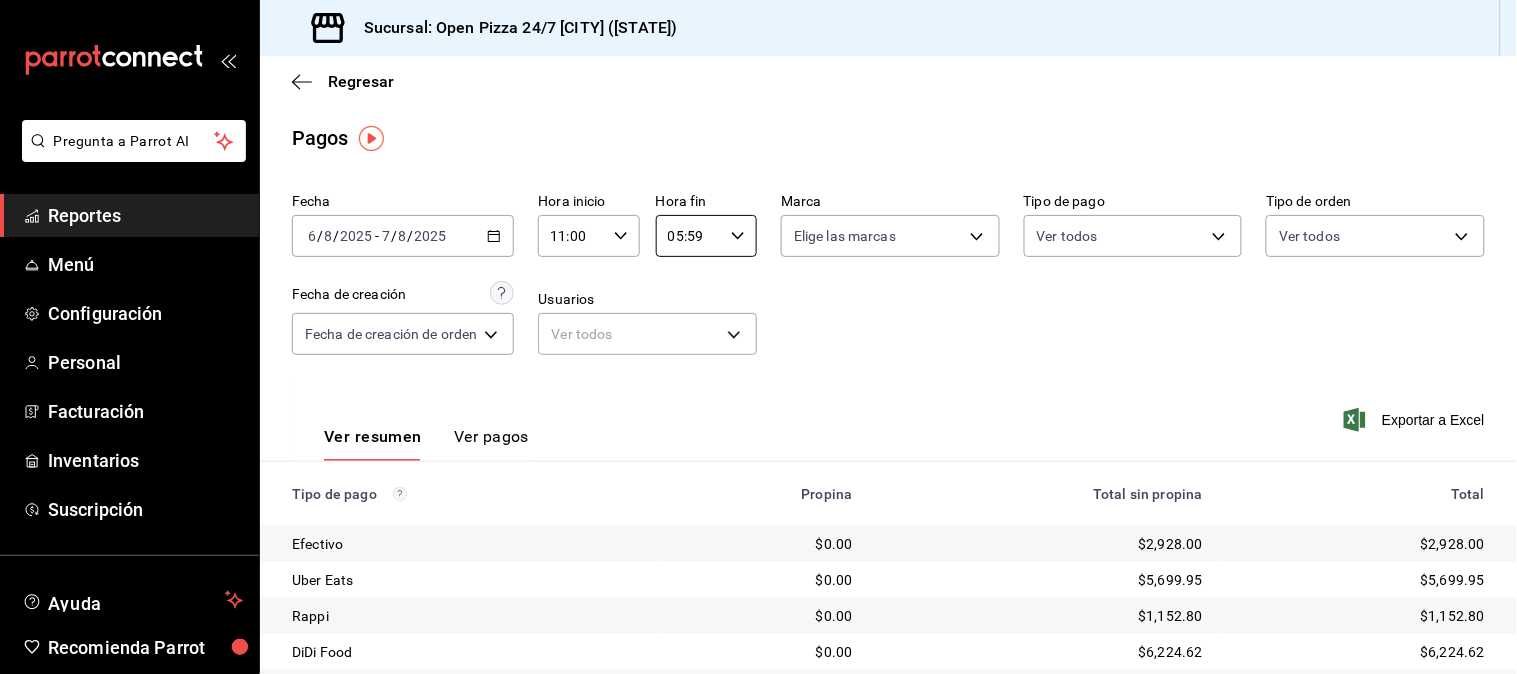 click on "00 01 02 03 04 05 06 07 08 09 10 11 12 13 14 15 16 17 18 19 20 21 22 23 00 01 02 03 04 05 06 07 08 09 10 11 12 13 14 15 16 17 18 19 20 21 22 23 24 25 26 27 28 29 30 31 32 33 34 35 36 37 38 39 40 41 42 43 44 45 46 47 48 49 50 51 52 53 54 55 56 57 58 59" at bounding box center [758, 340] 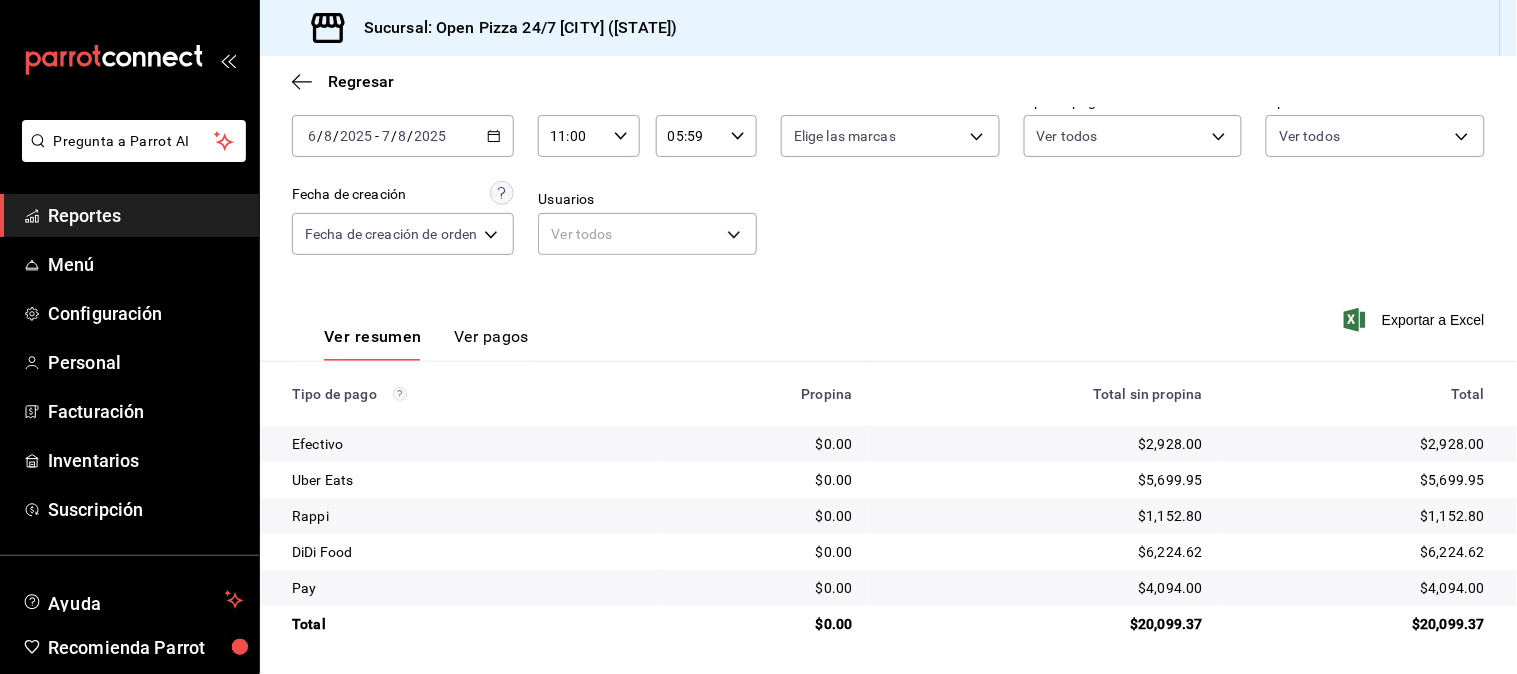 scroll, scrollTop: 101, scrollLeft: 0, axis: vertical 